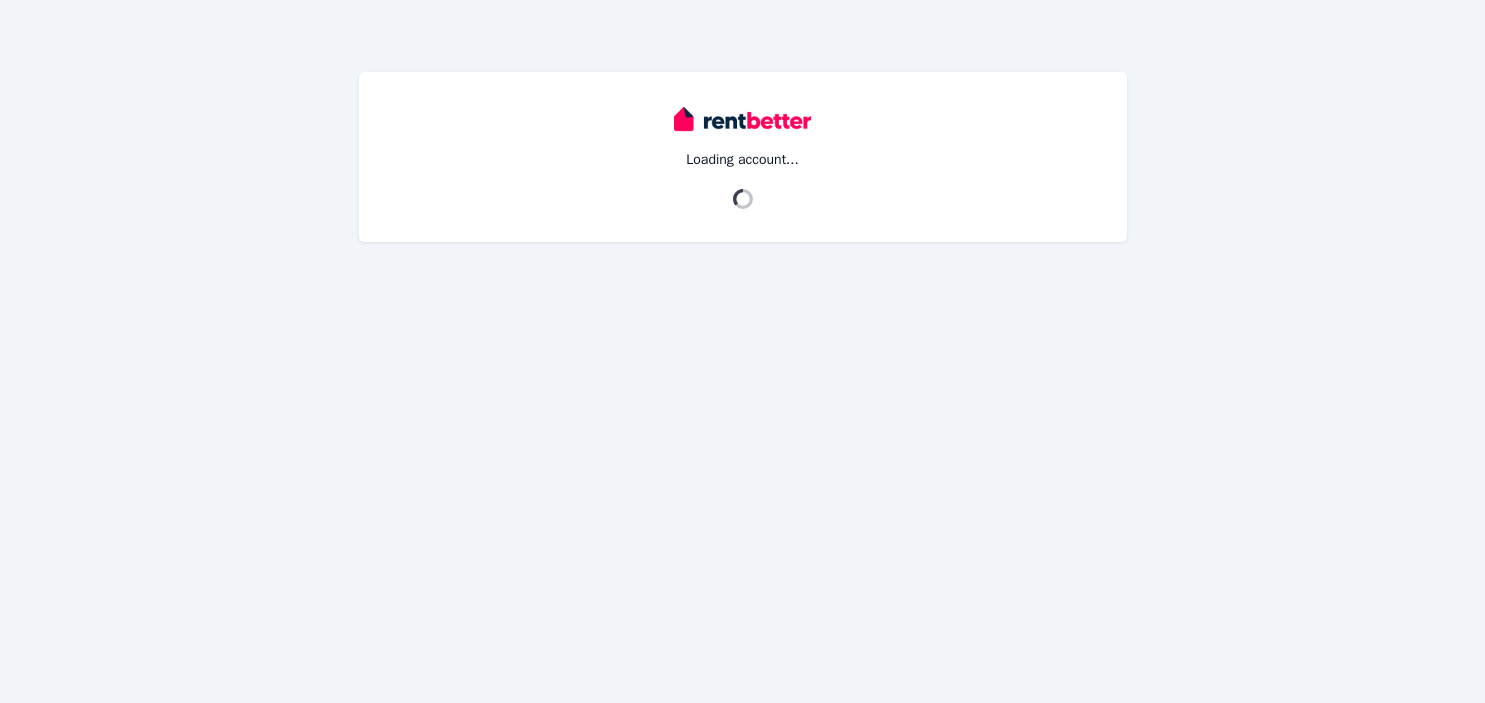 scroll, scrollTop: 0, scrollLeft: 0, axis: both 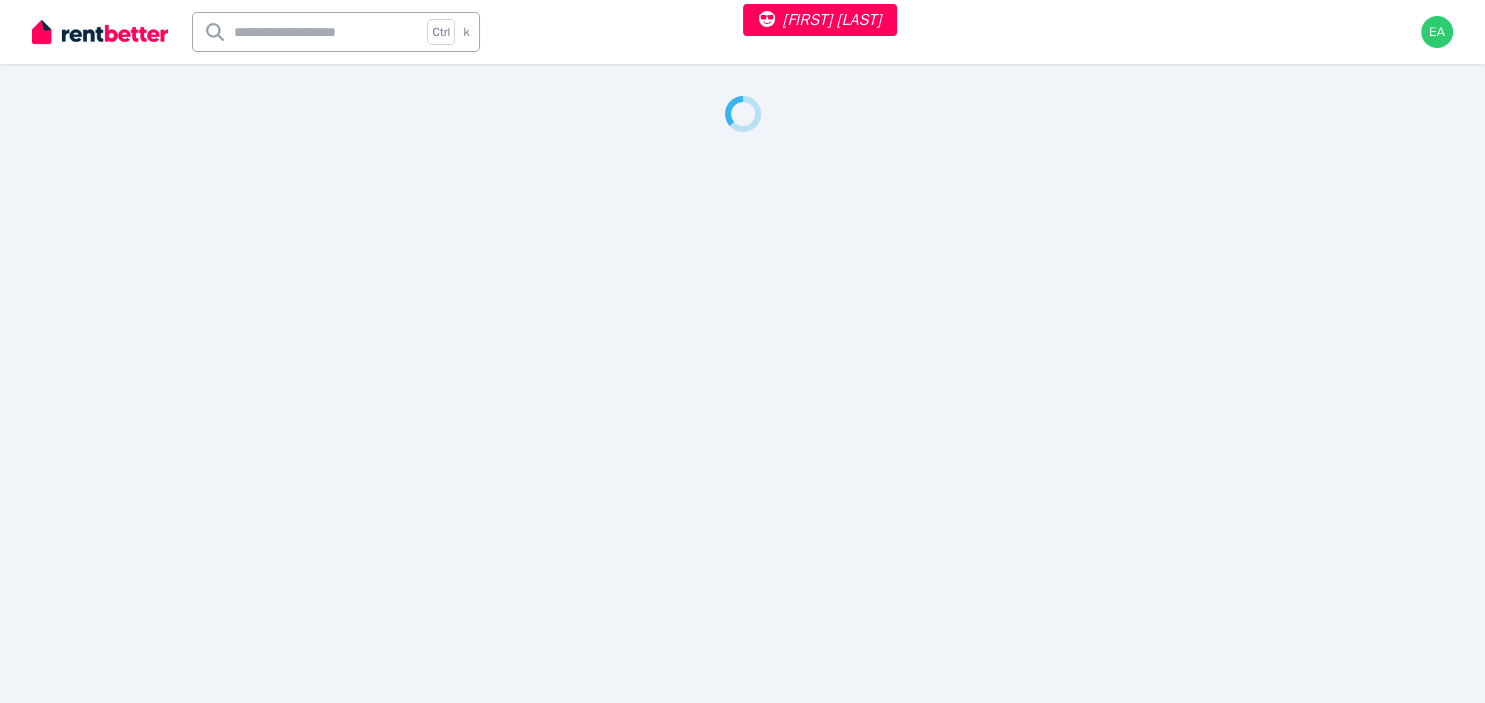 select on "***" 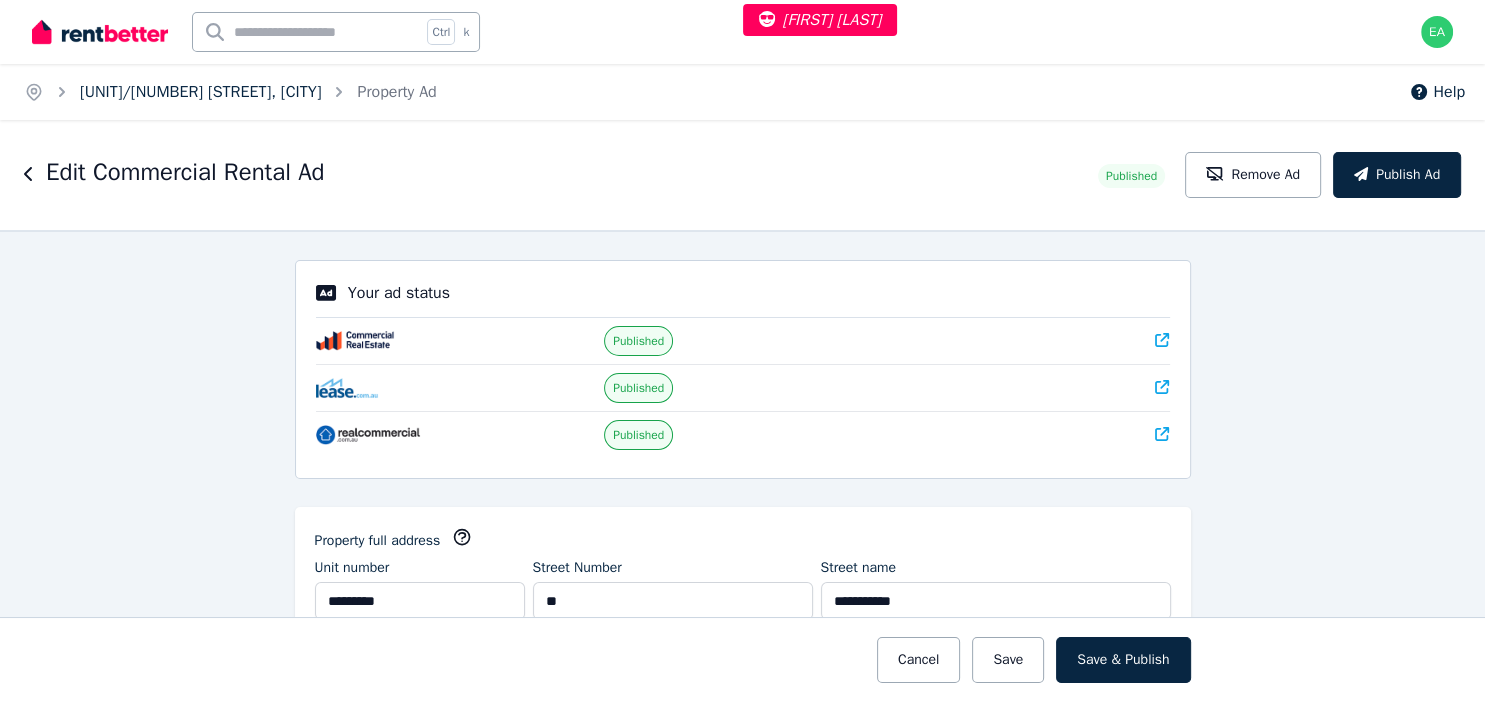 click on "Suite 207/30 Campbell St, Blacktown" at bounding box center (200, 92) 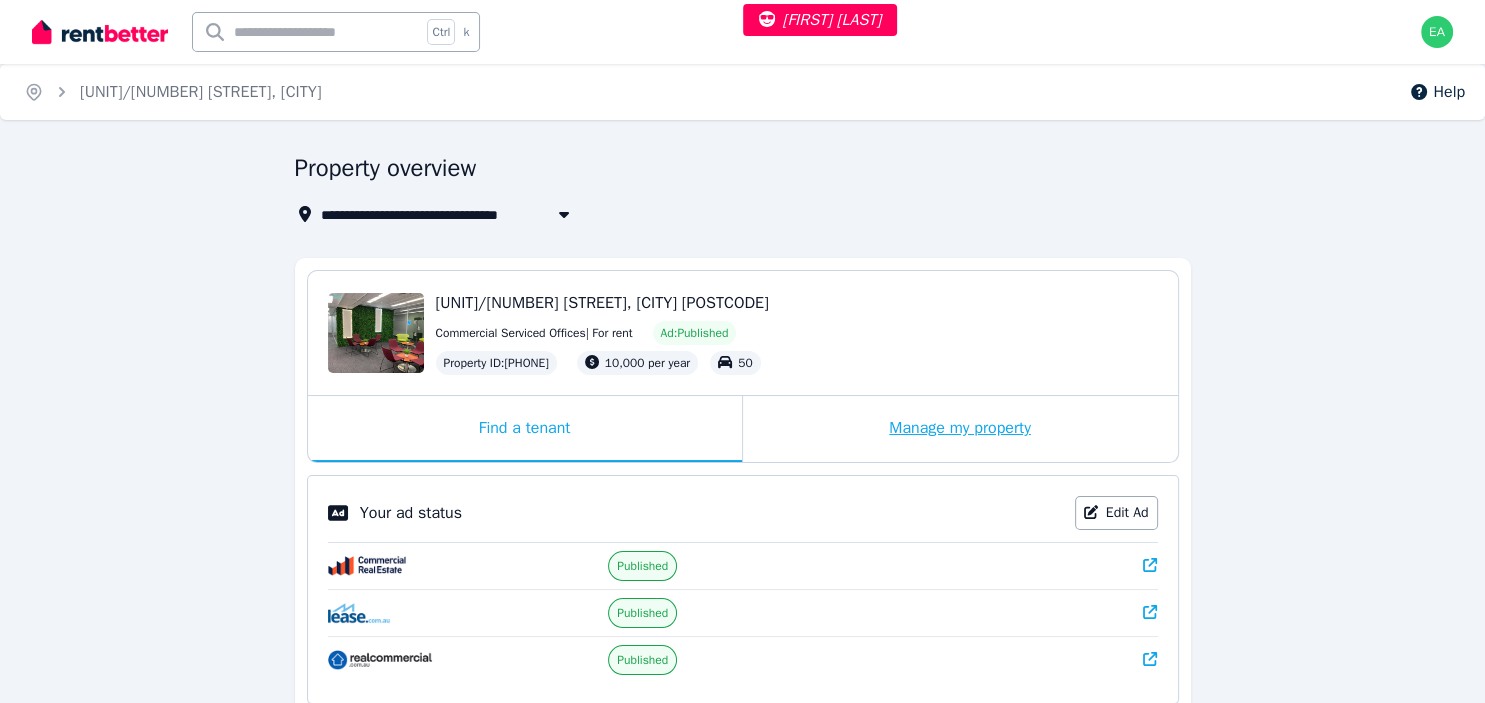 click on "Manage my property" at bounding box center (960, 429) 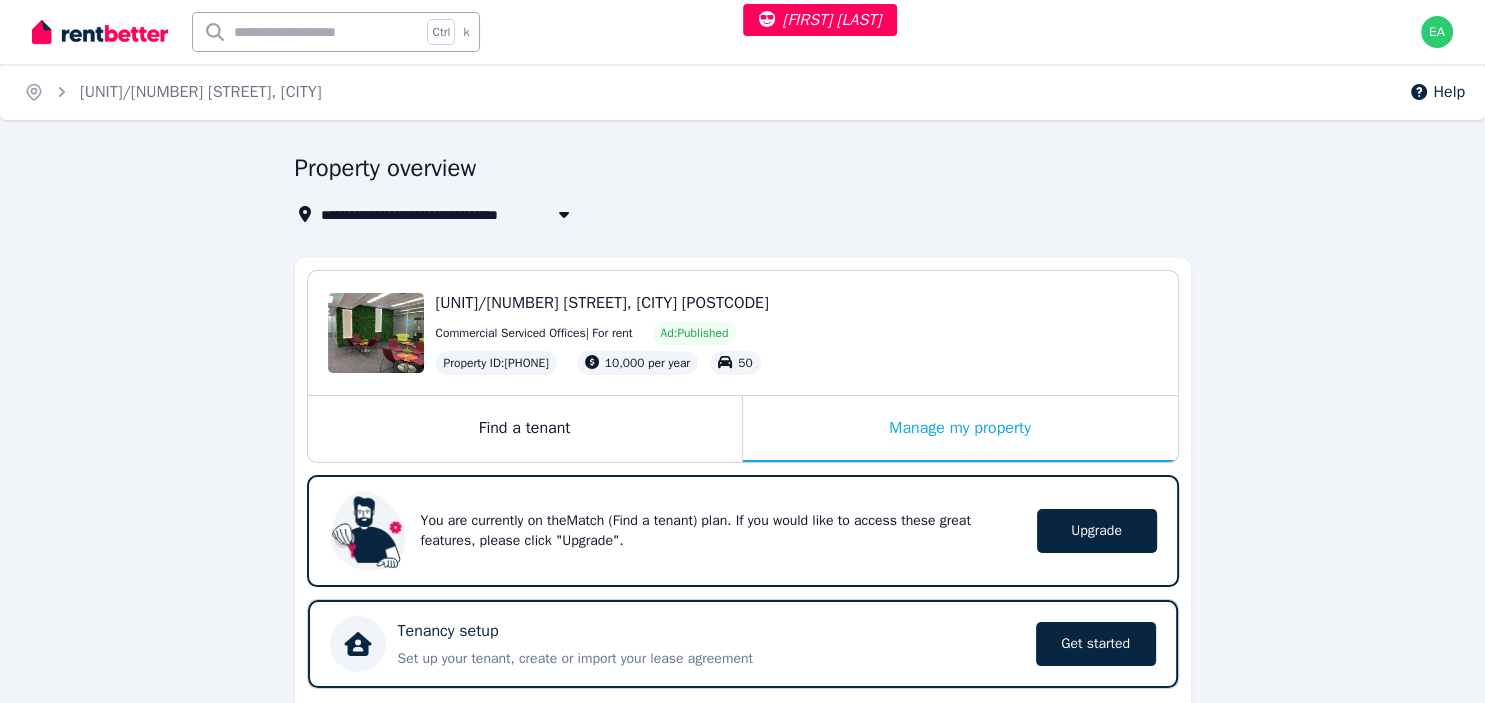 scroll, scrollTop: 528, scrollLeft: 0, axis: vertical 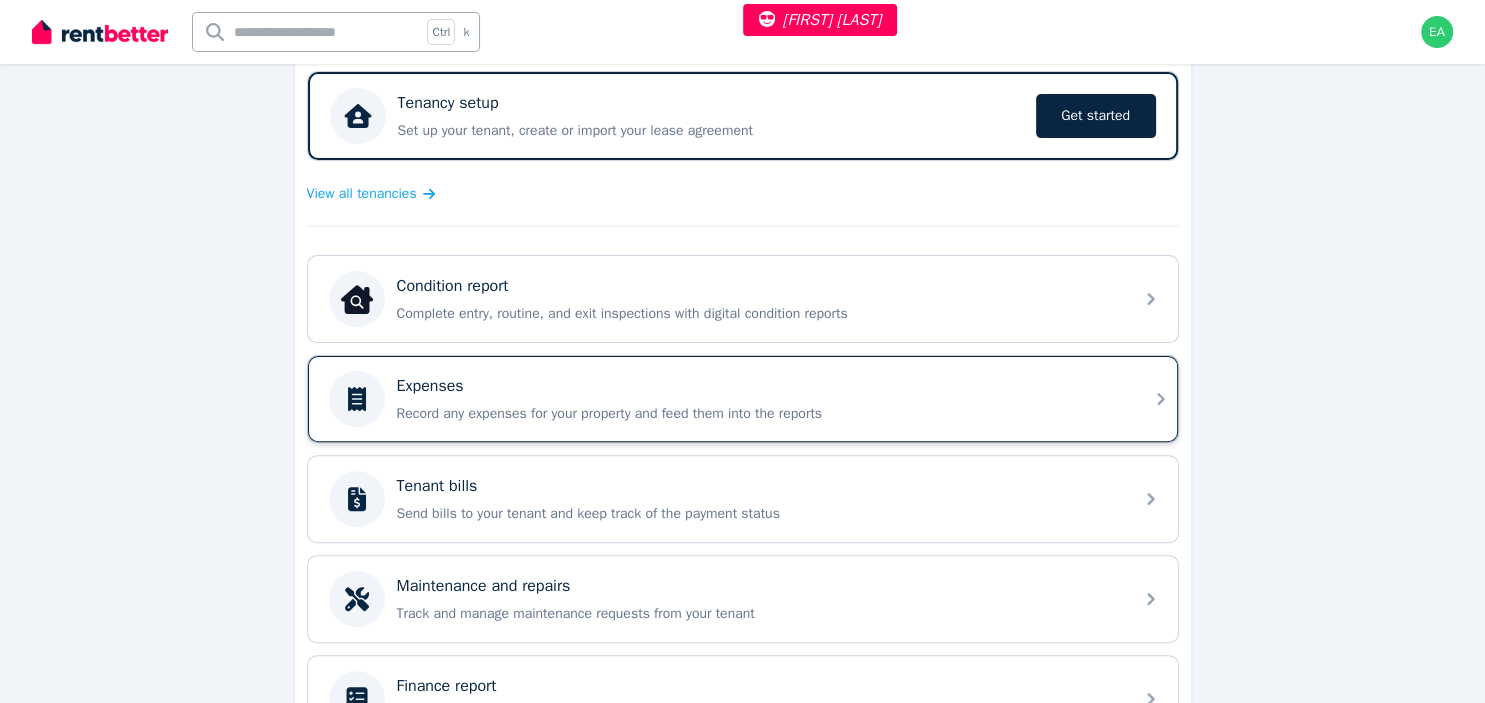 click on "Record any expenses for your property and feed them into the reports" at bounding box center [759, 414] 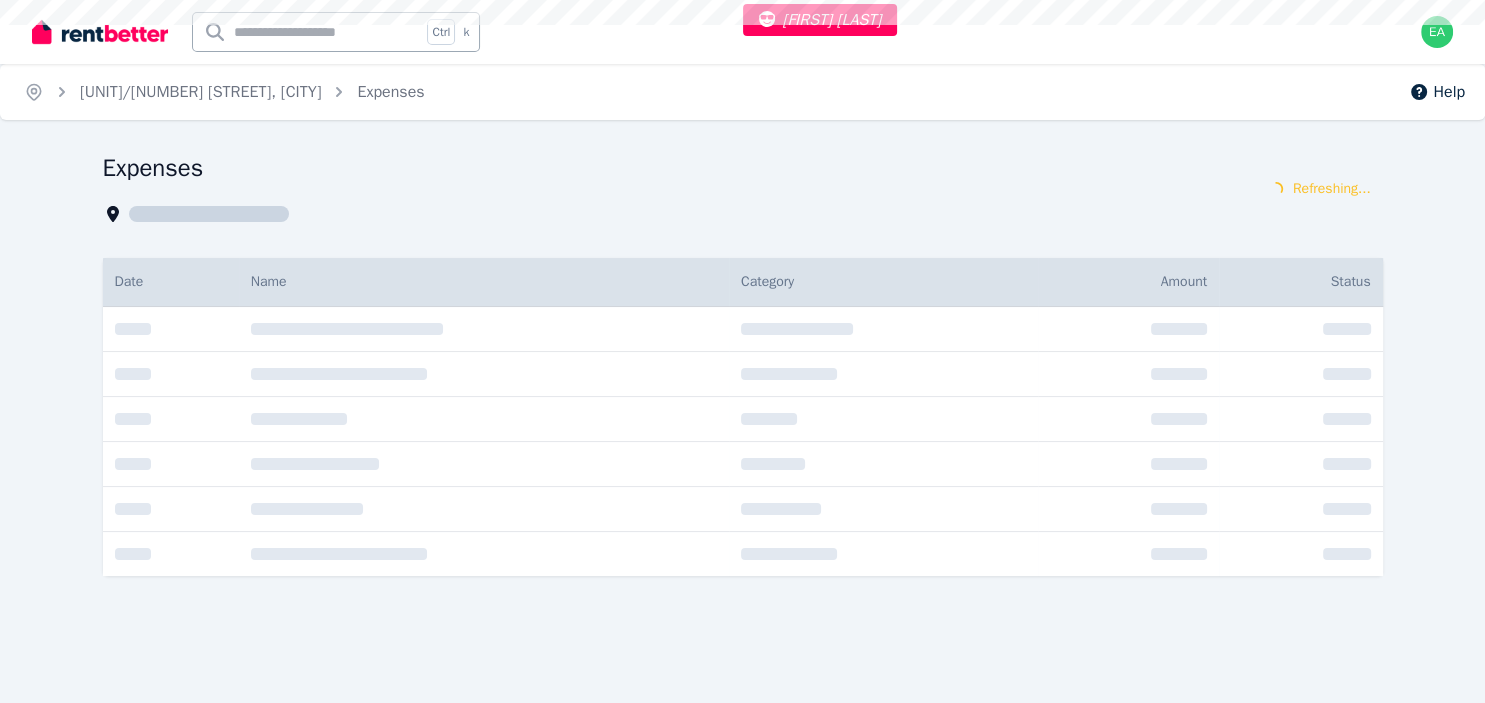 scroll, scrollTop: 0, scrollLeft: 0, axis: both 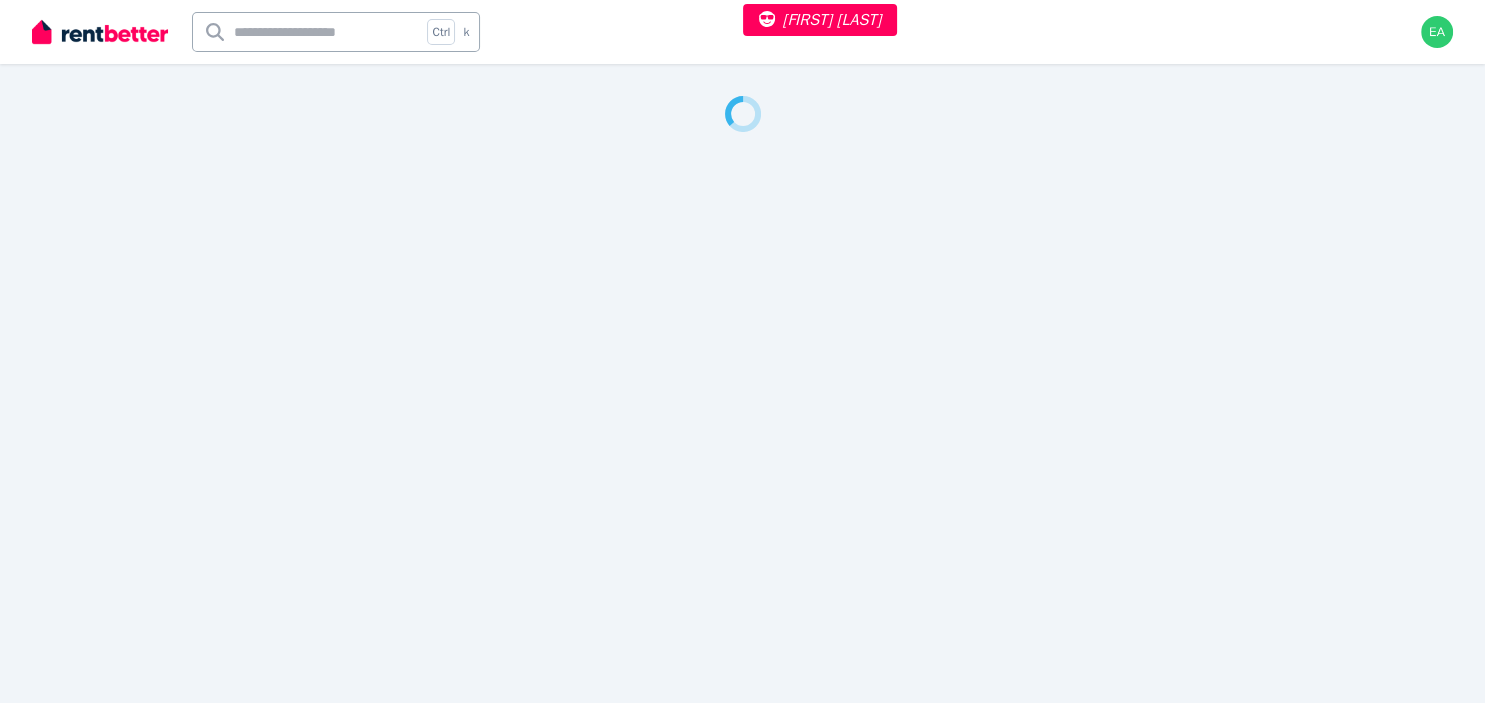 select on "***" 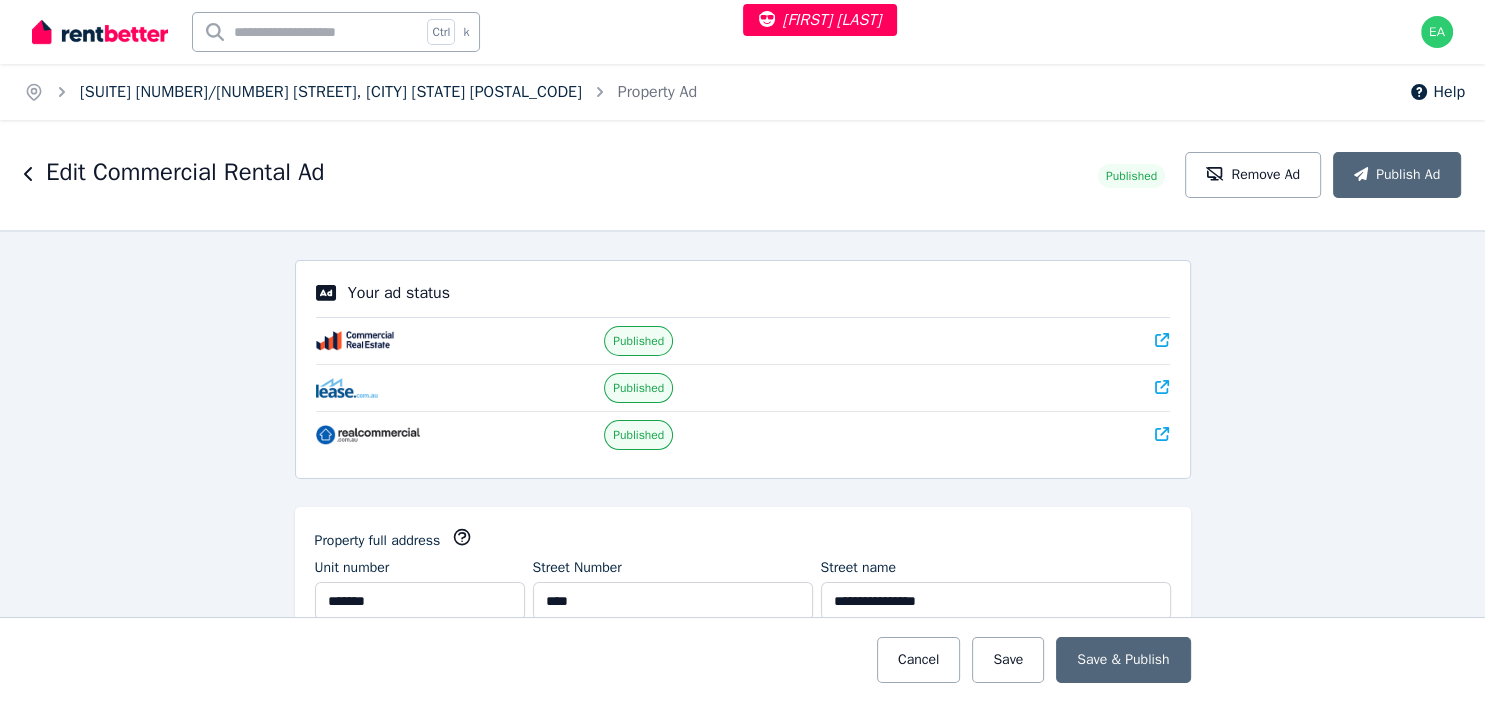 click on "Suite 6 3/85 Macquarie Street, Hobart TAS 7000" at bounding box center [331, 92] 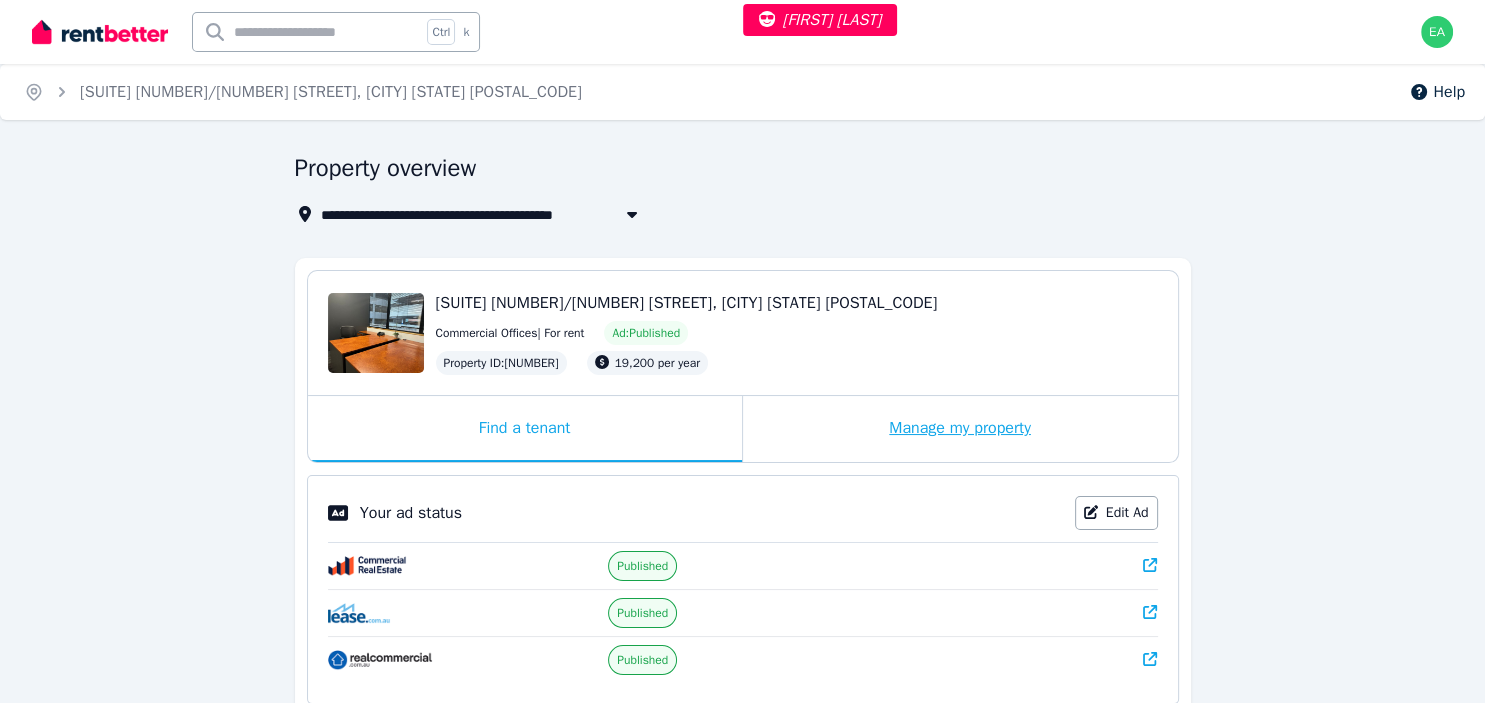 click on "Manage my property" at bounding box center [960, 429] 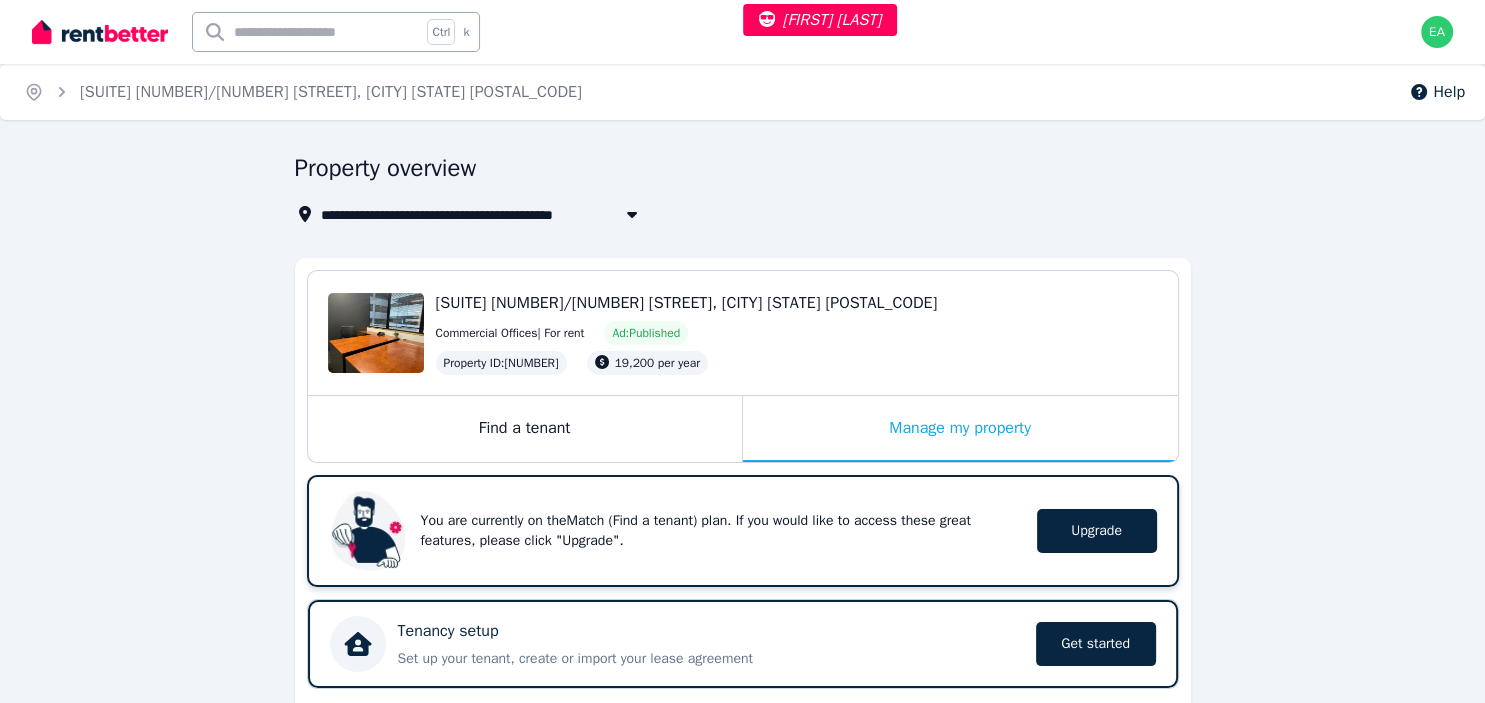 scroll, scrollTop: 528, scrollLeft: 0, axis: vertical 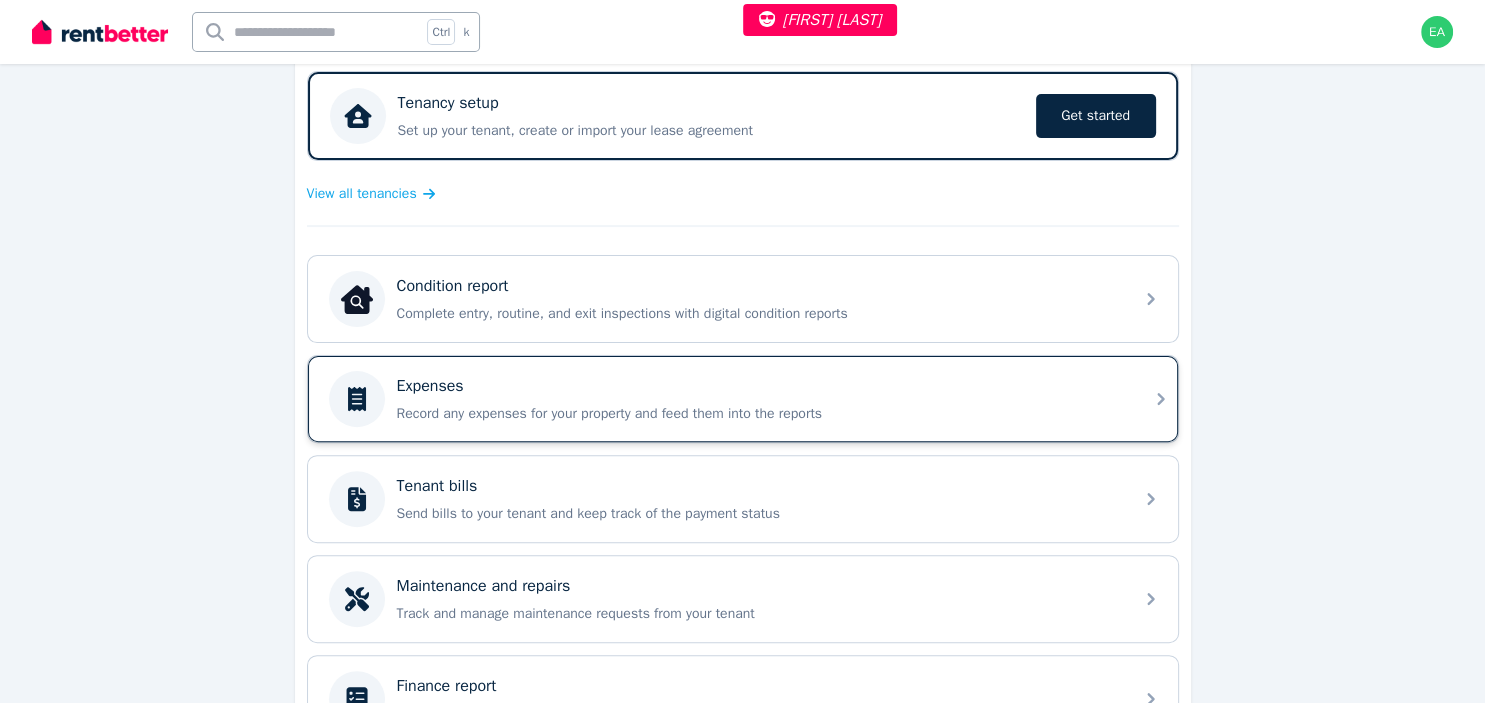 click on "Record any expenses for your property and feed them into the reports" at bounding box center (759, 414) 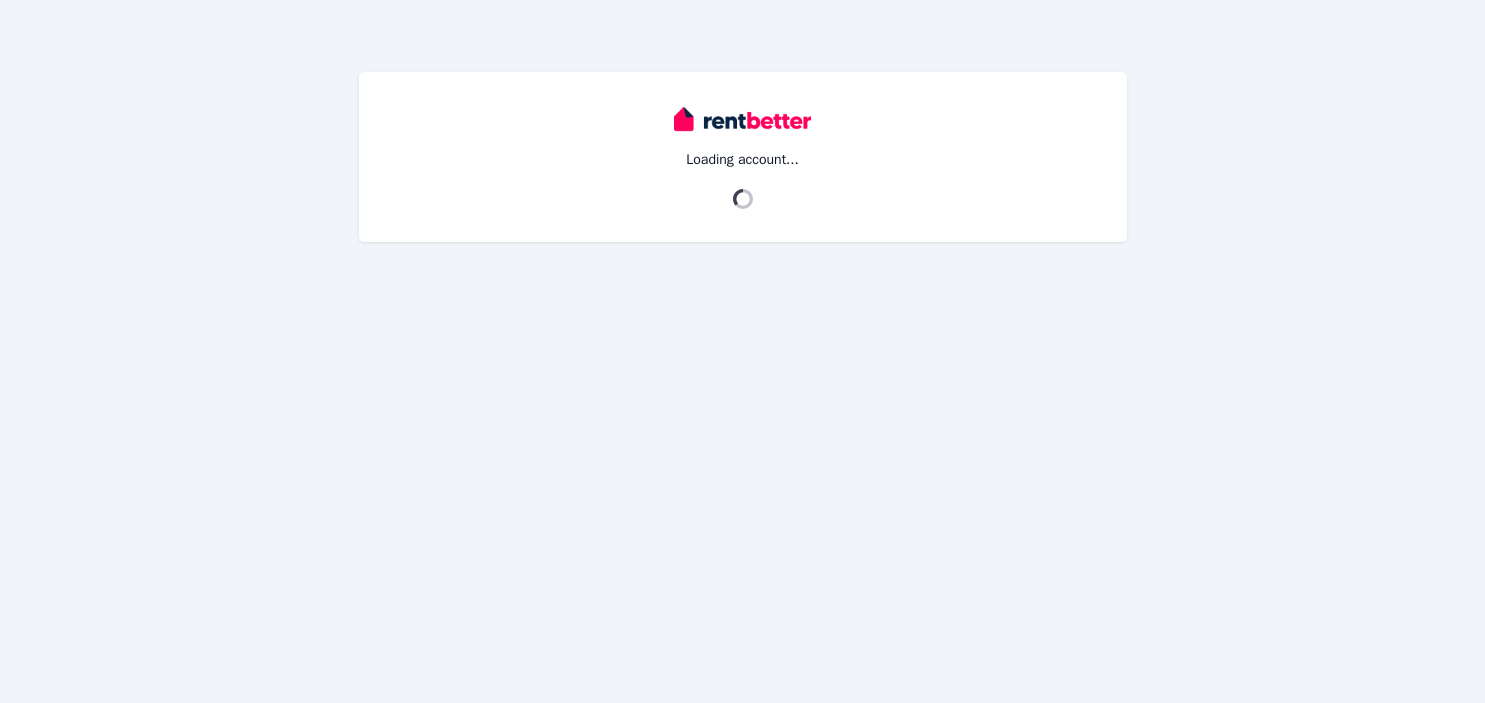 scroll, scrollTop: 0, scrollLeft: 0, axis: both 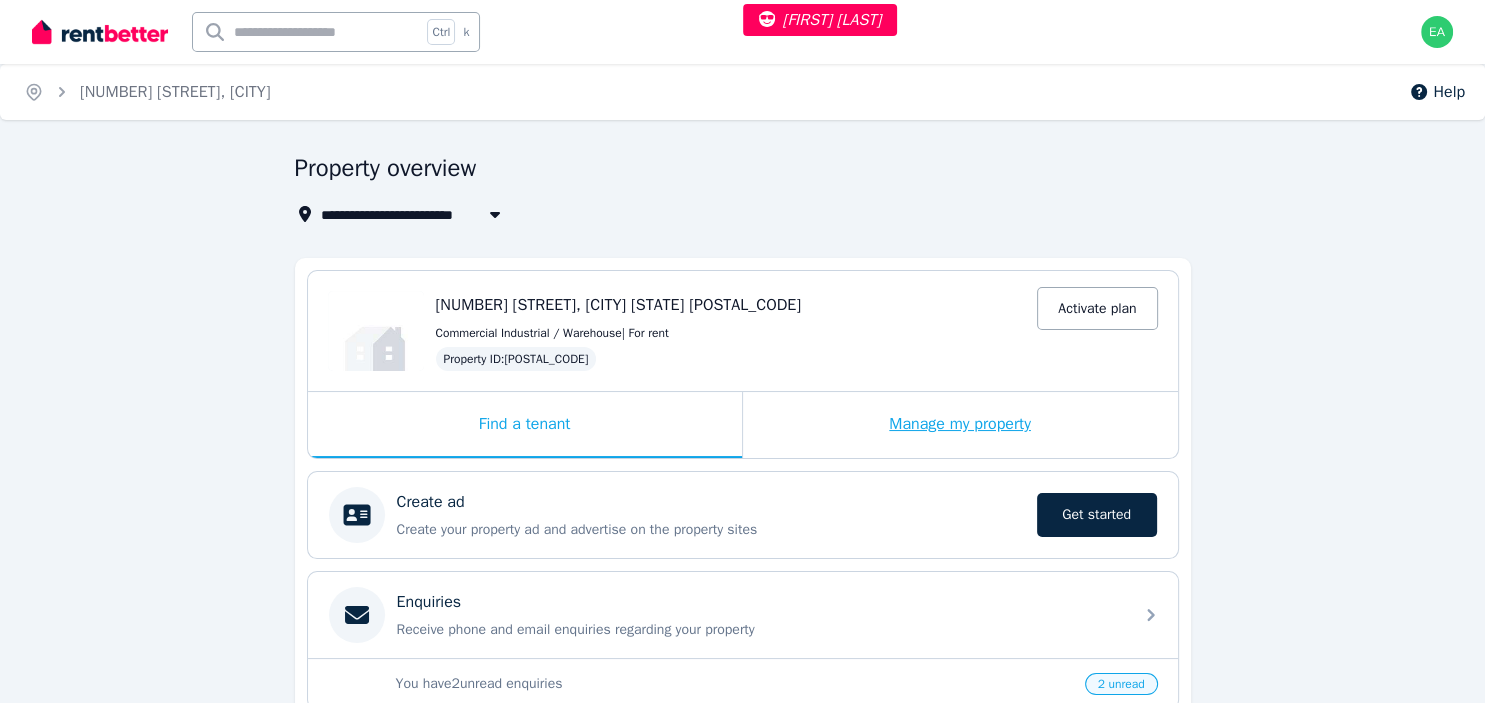 click on "Manage my property" at bounding box center (960, 425) 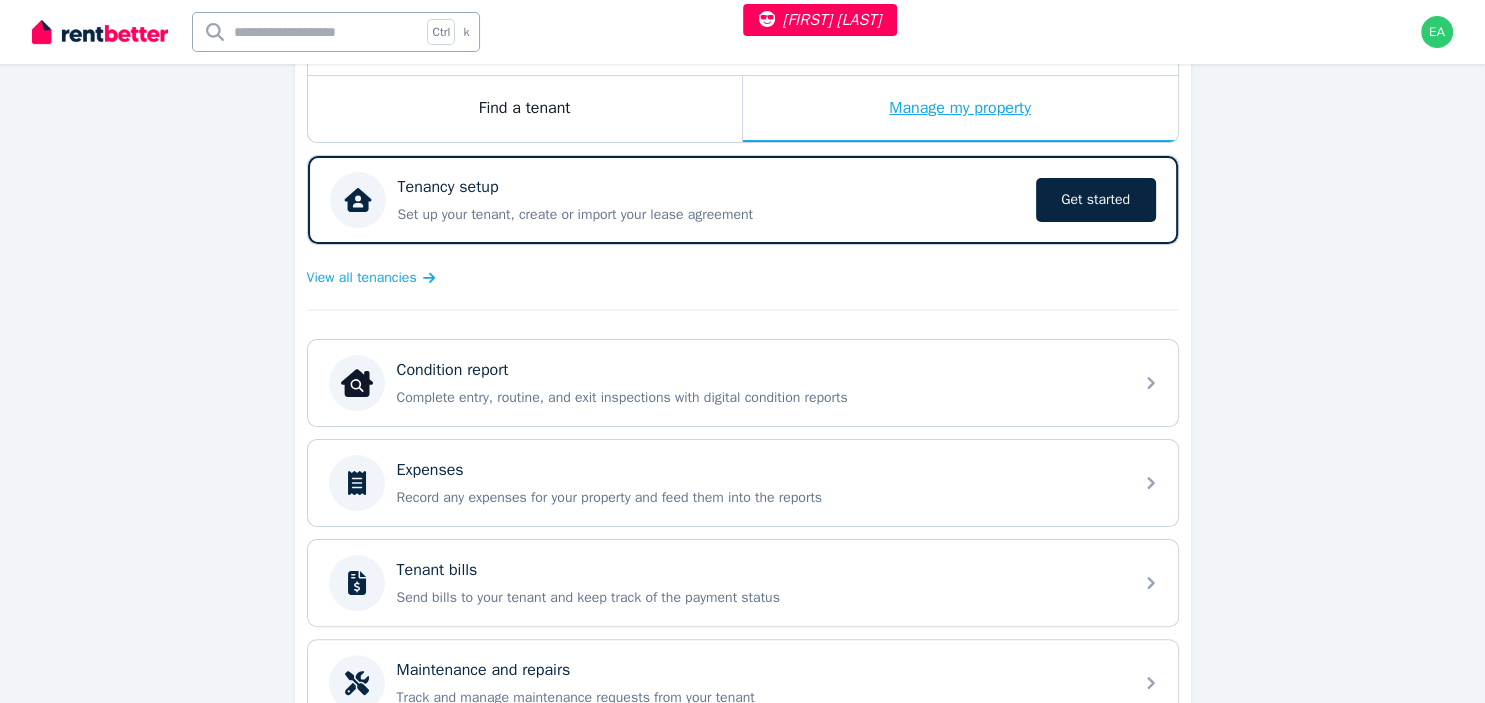 scroll, scrollTop: 422, scrollLeft: 0, axis: vertical 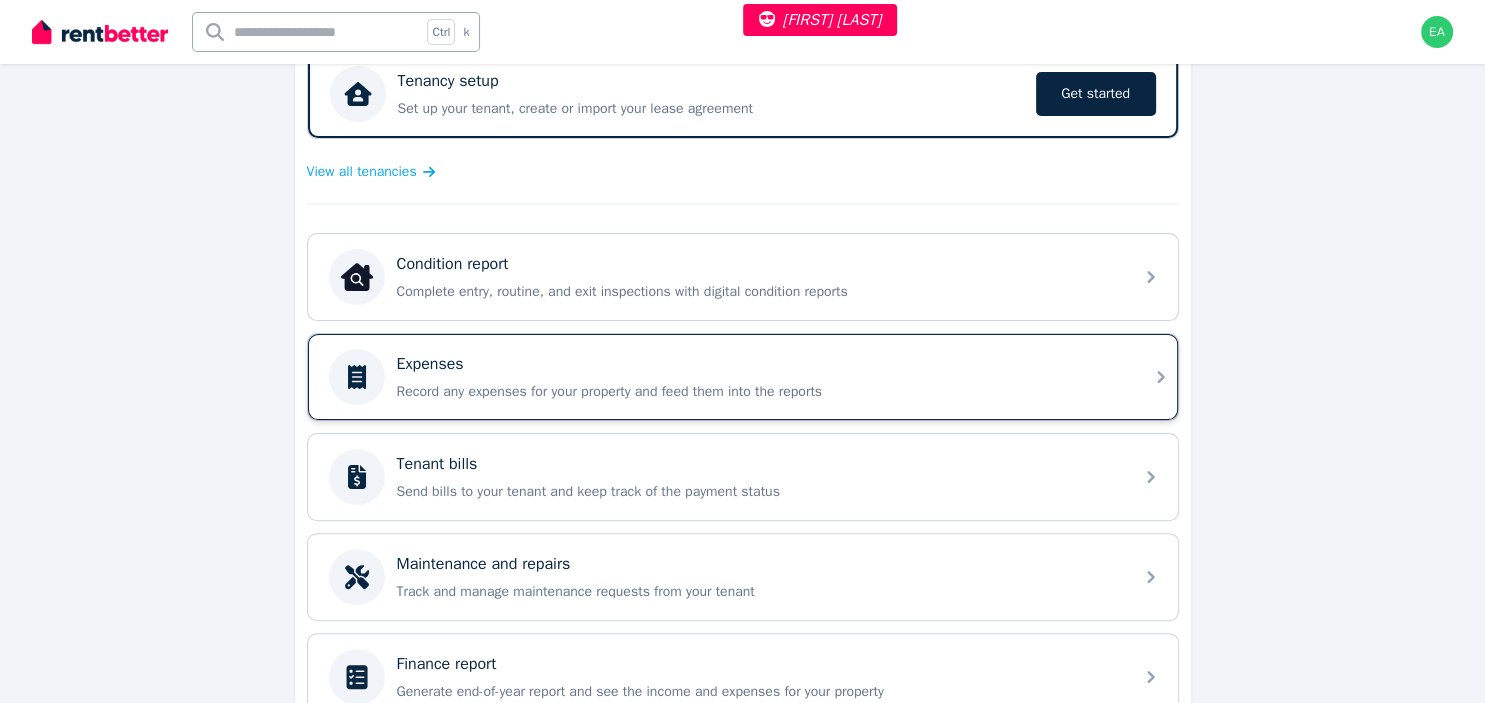 click on "Record any expenses for your property and feed them into the reports" at bounding box center (759, 392) 